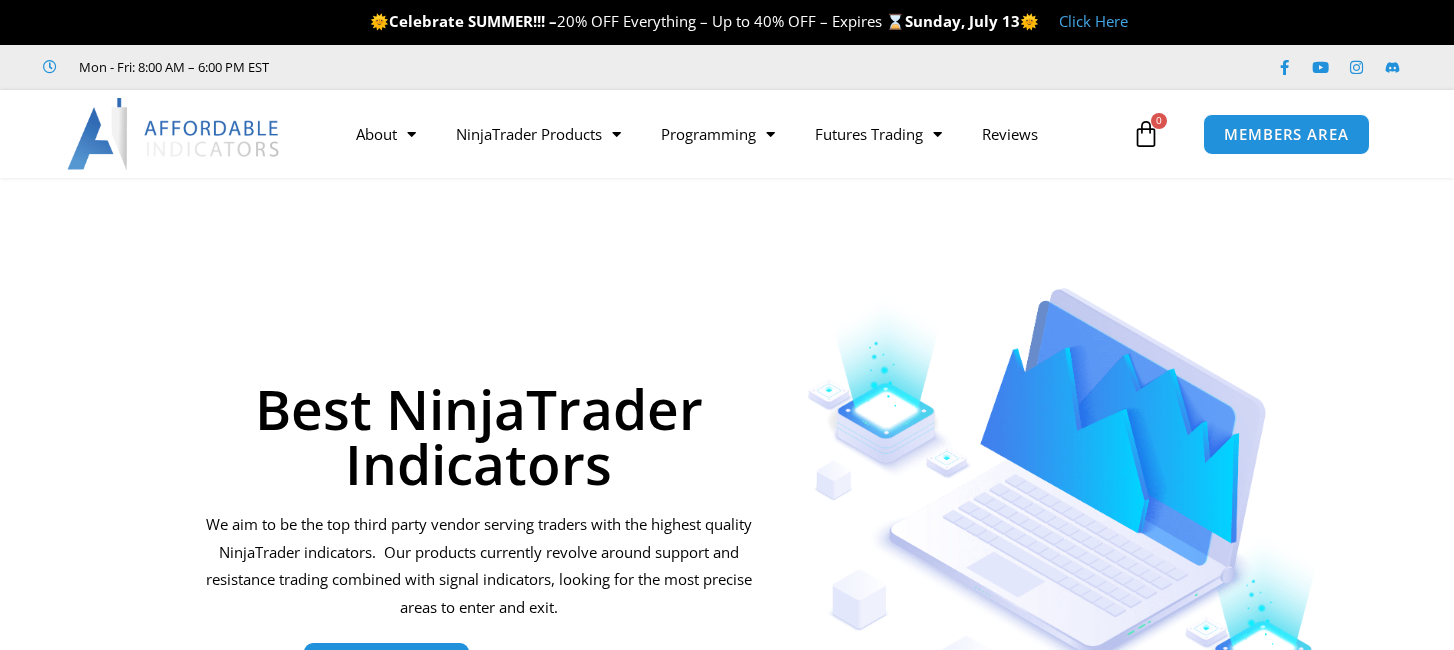 scroll, scrollTop: 0, scrollLeft: 0, axis: both 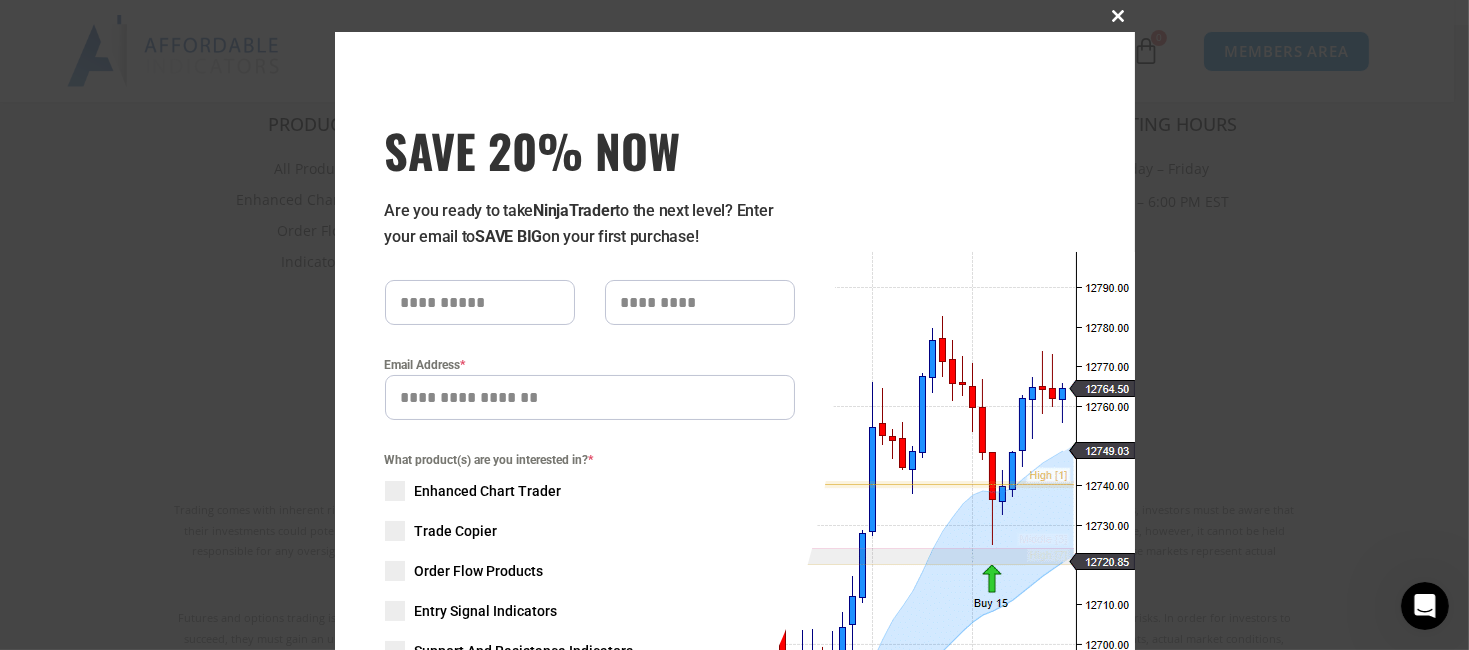 click at bounding box center (1119, 16) 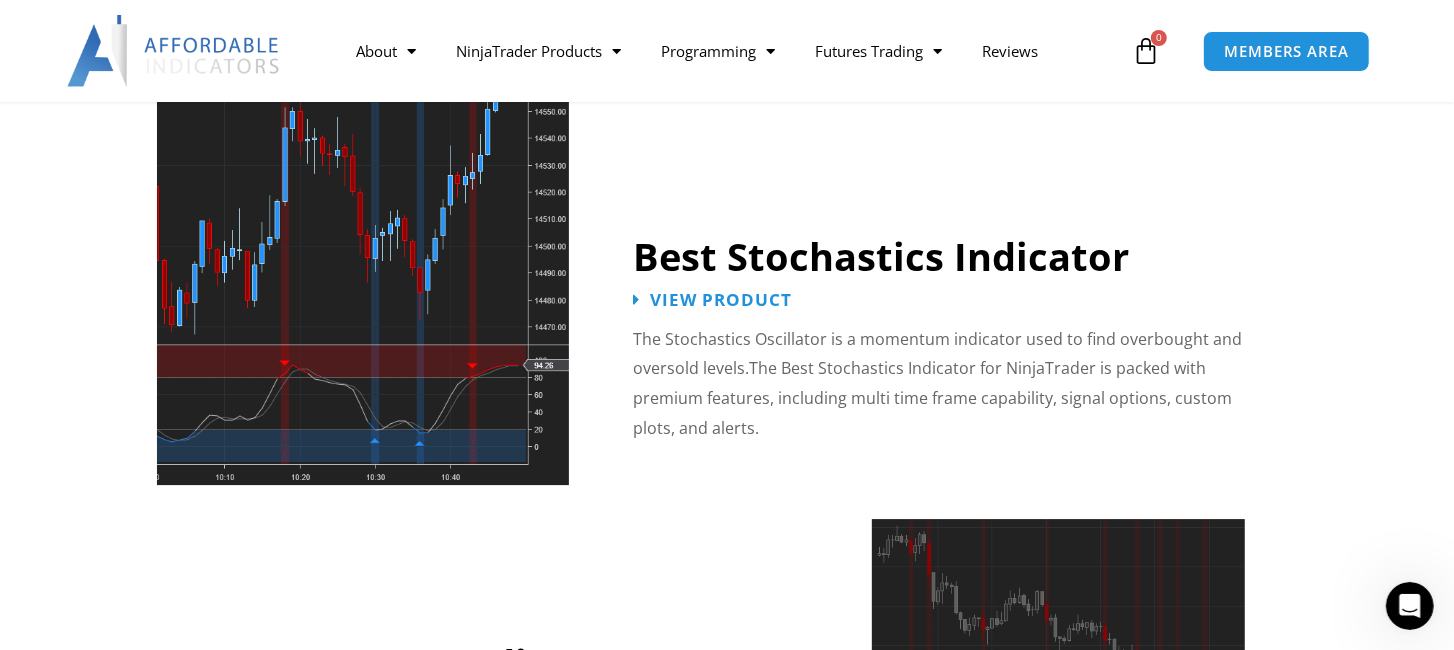 scroll, scrollTop: 4100, scrollLeft: 0, axis: vertical 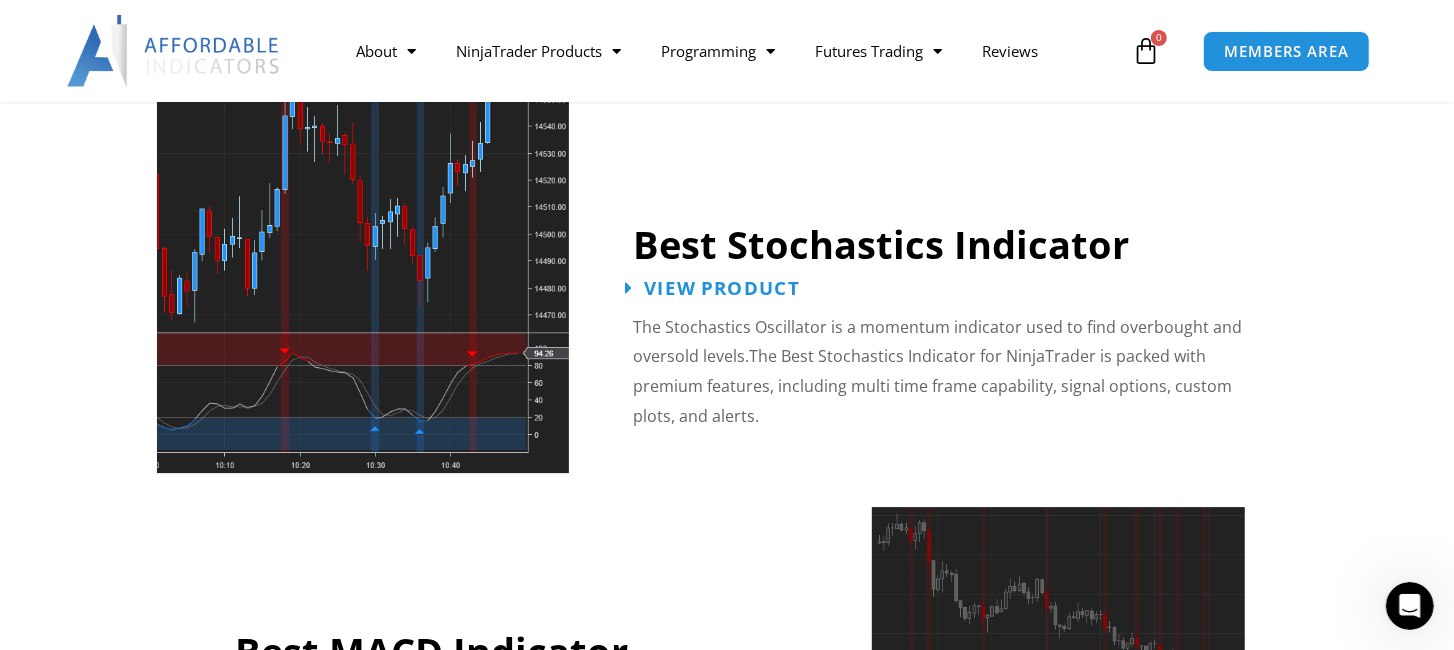 click on "View Product" at bounding box center (712, 287) 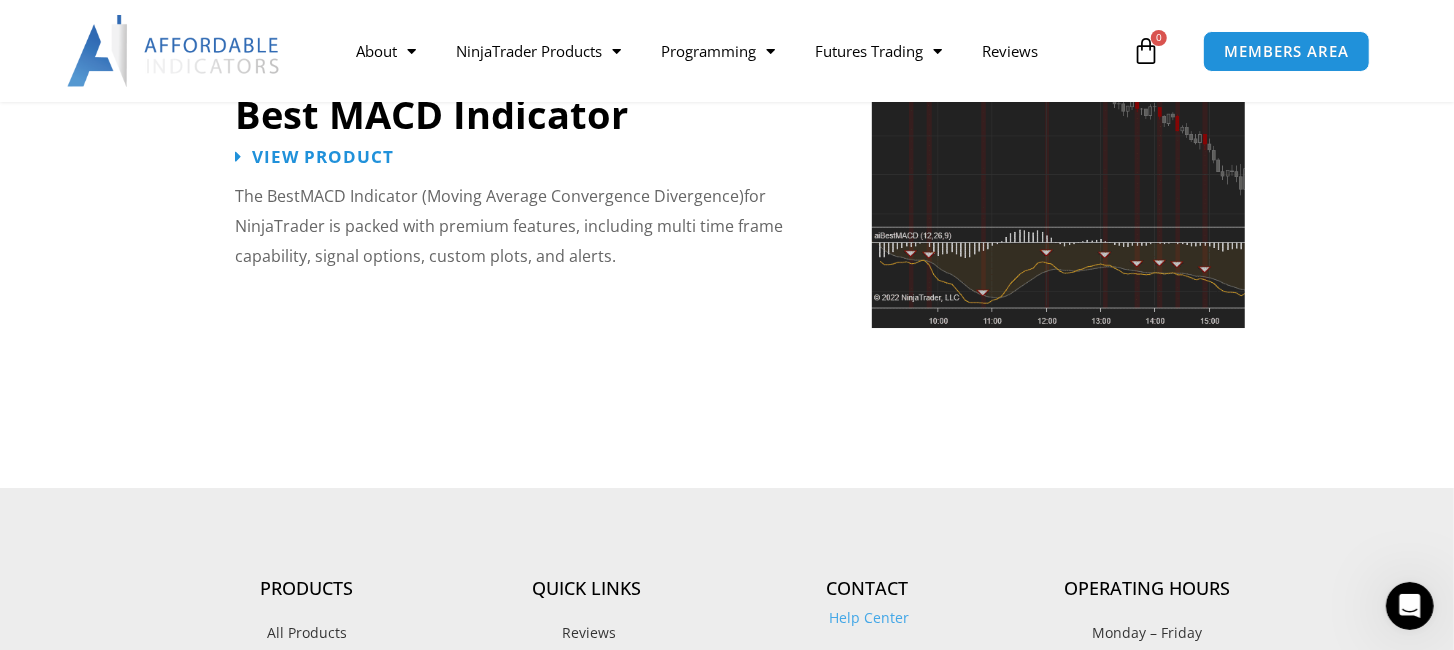 scroll, scrollTop: 4600, scrollLeft: 0, axis: vertical 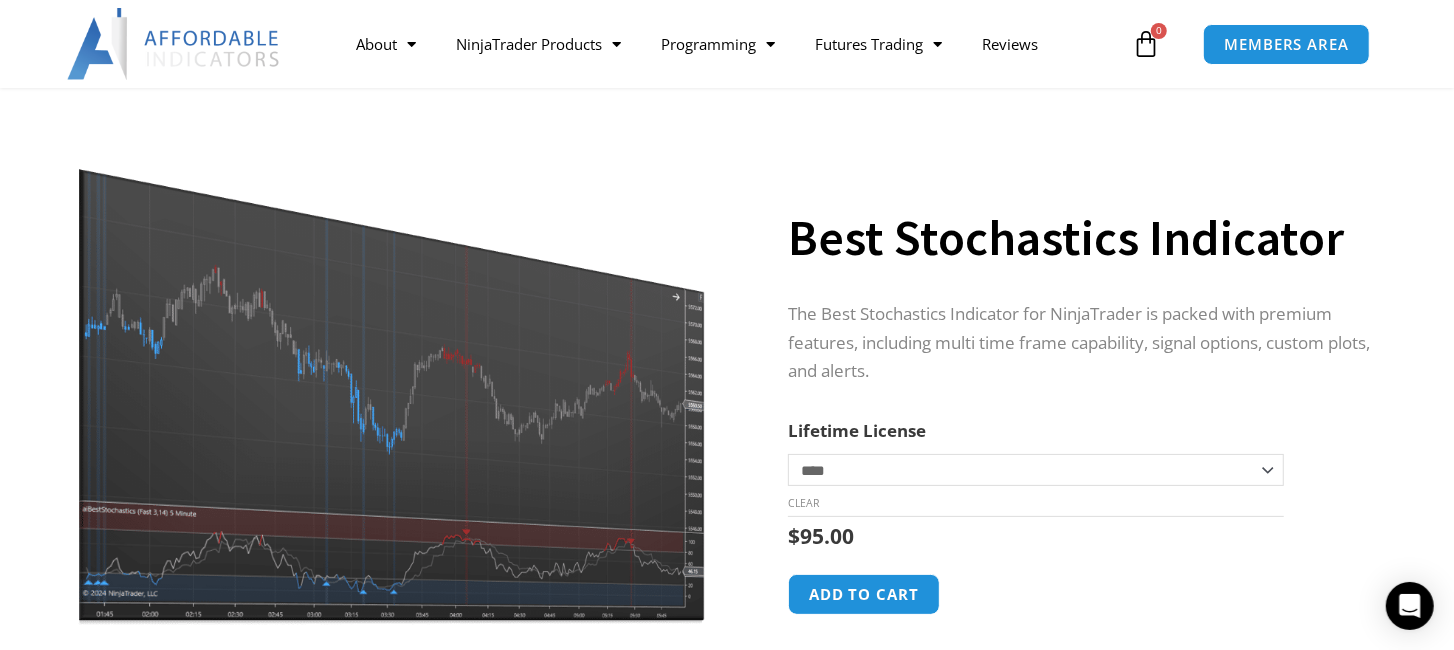 click on "**********" 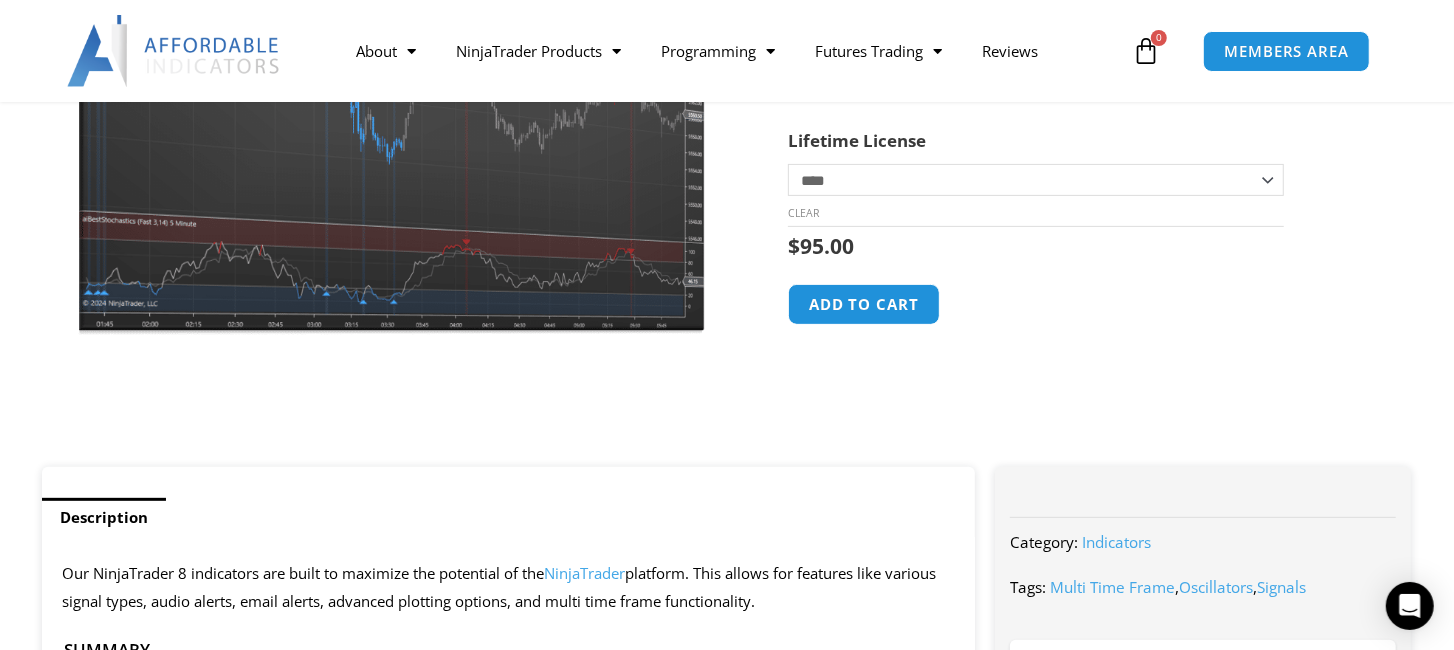 scroll, scrollTop: 200, scrollLeft: 0, axis: vertical 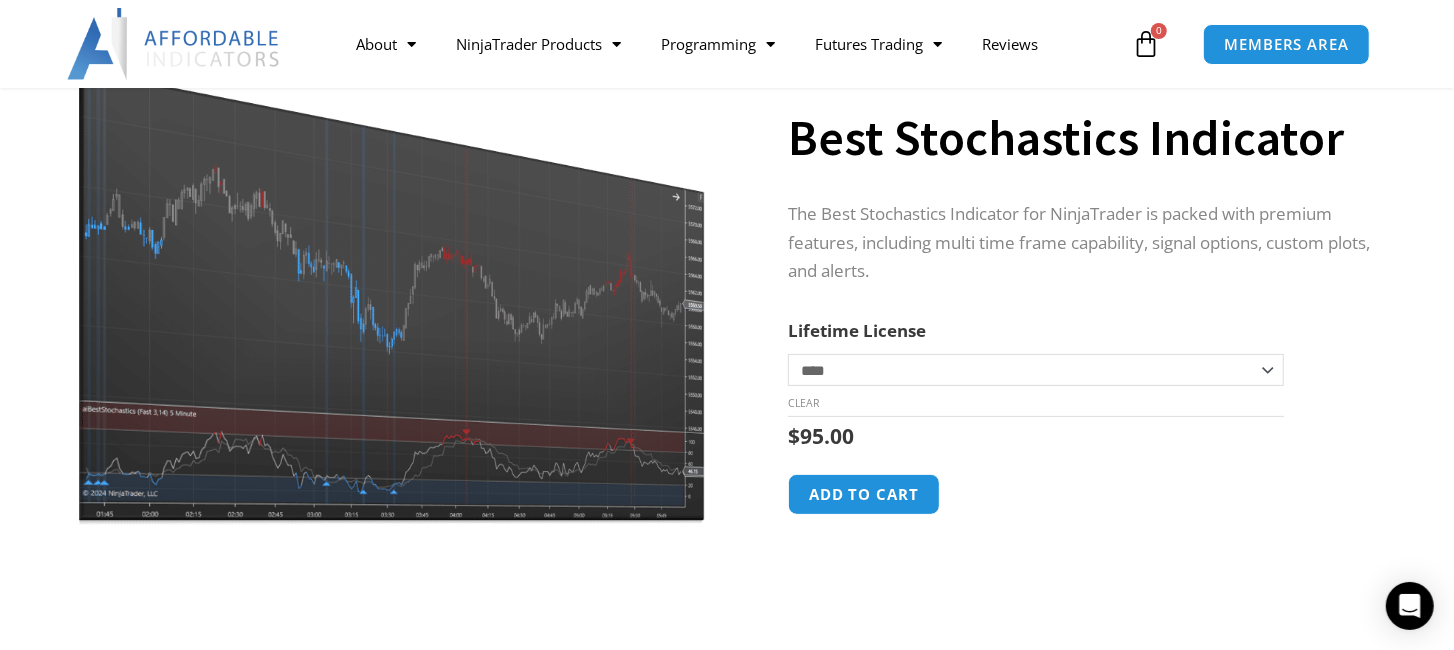 click on "**********" 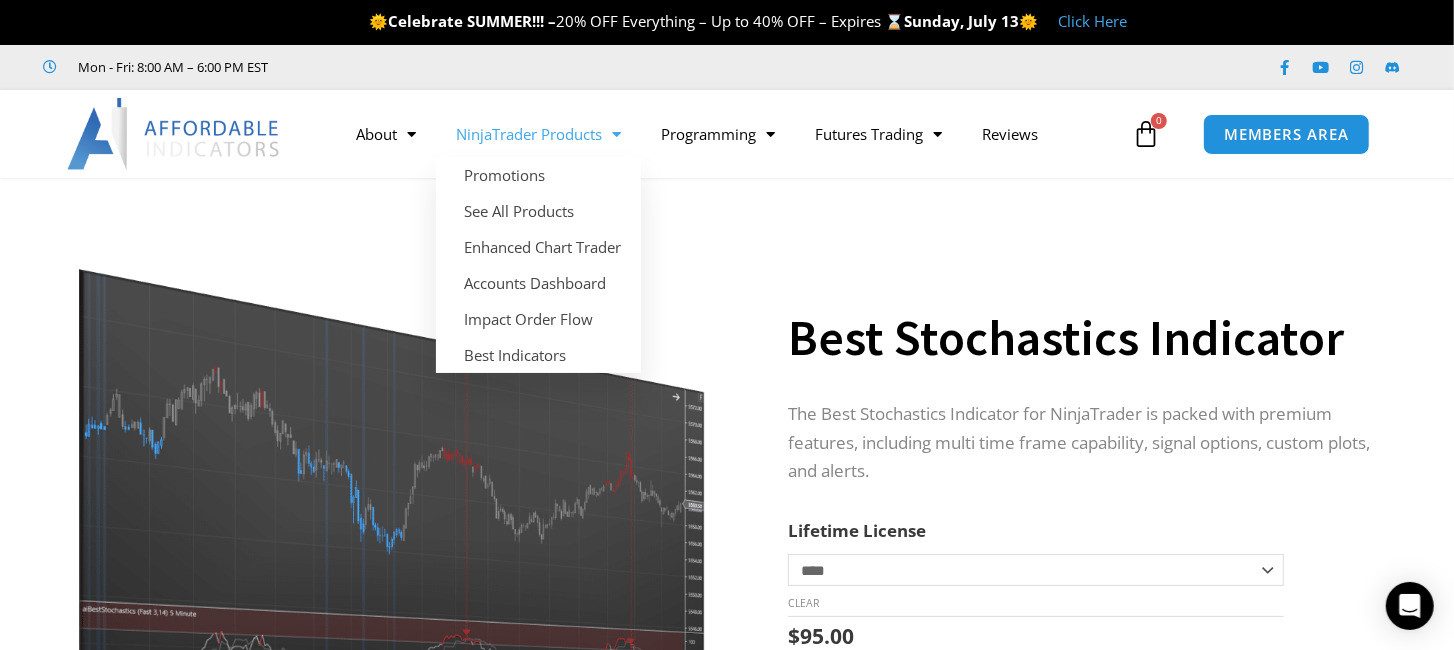 click 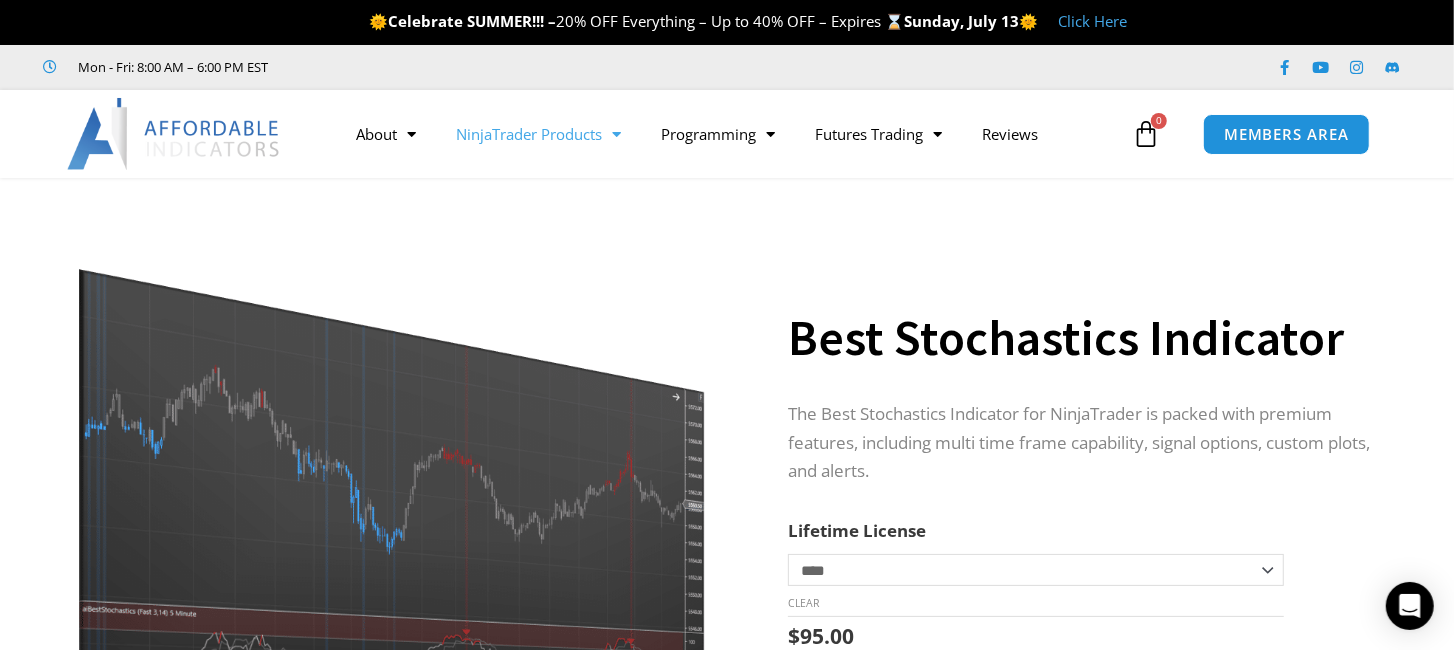 click on "NinjaTrader Products" 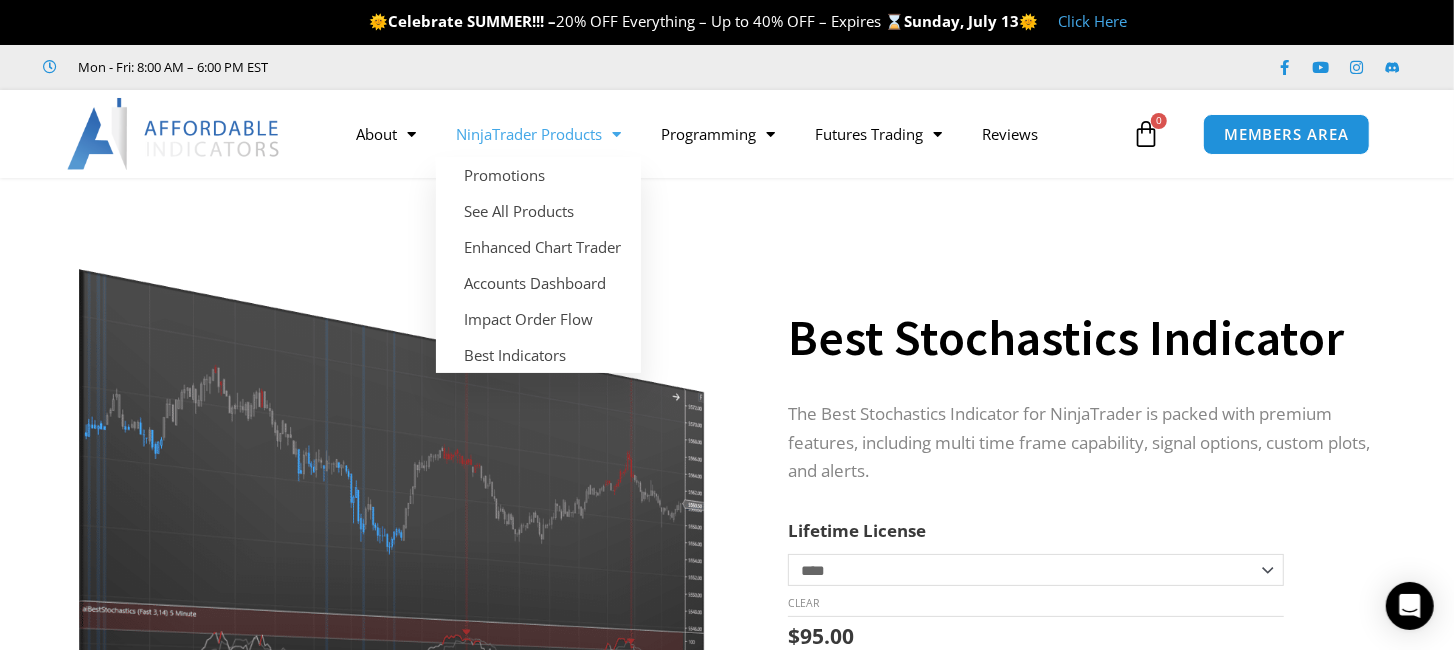 click on "NinjaTrader Products" 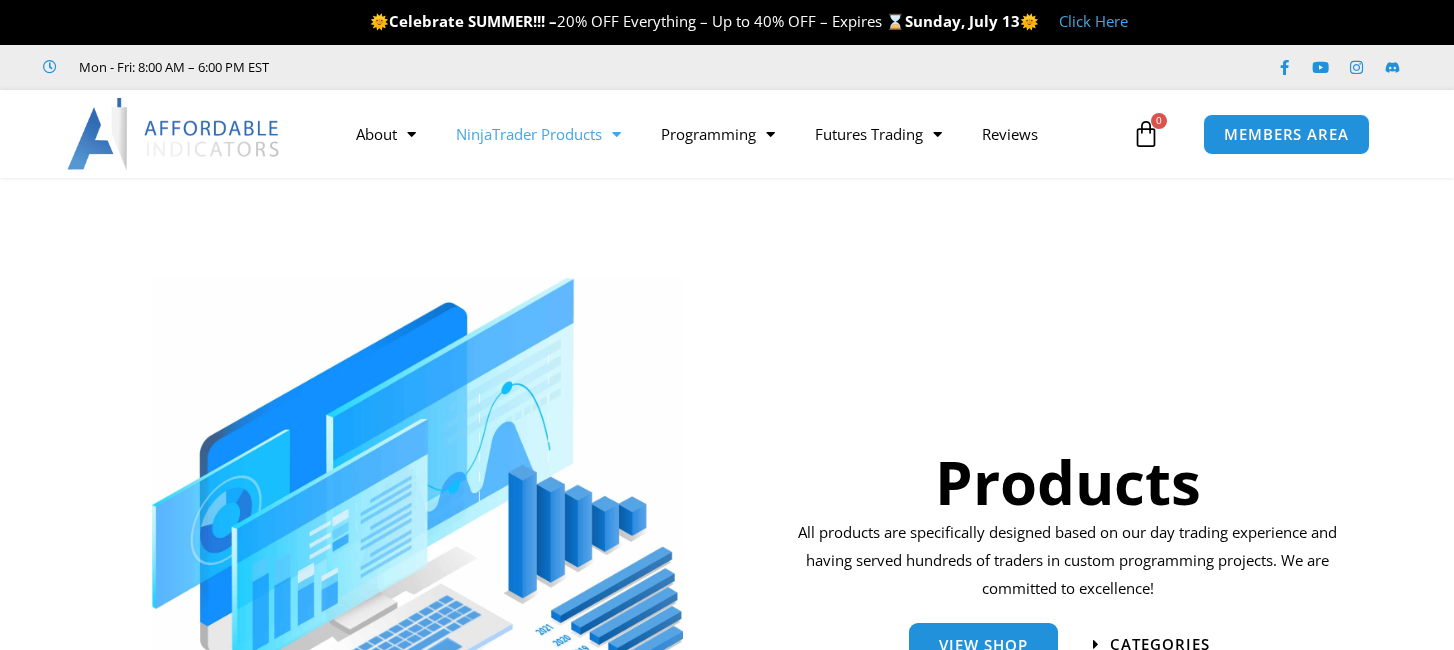 scroll, scrollTop: 0, scrollLeft: 0, axis: both 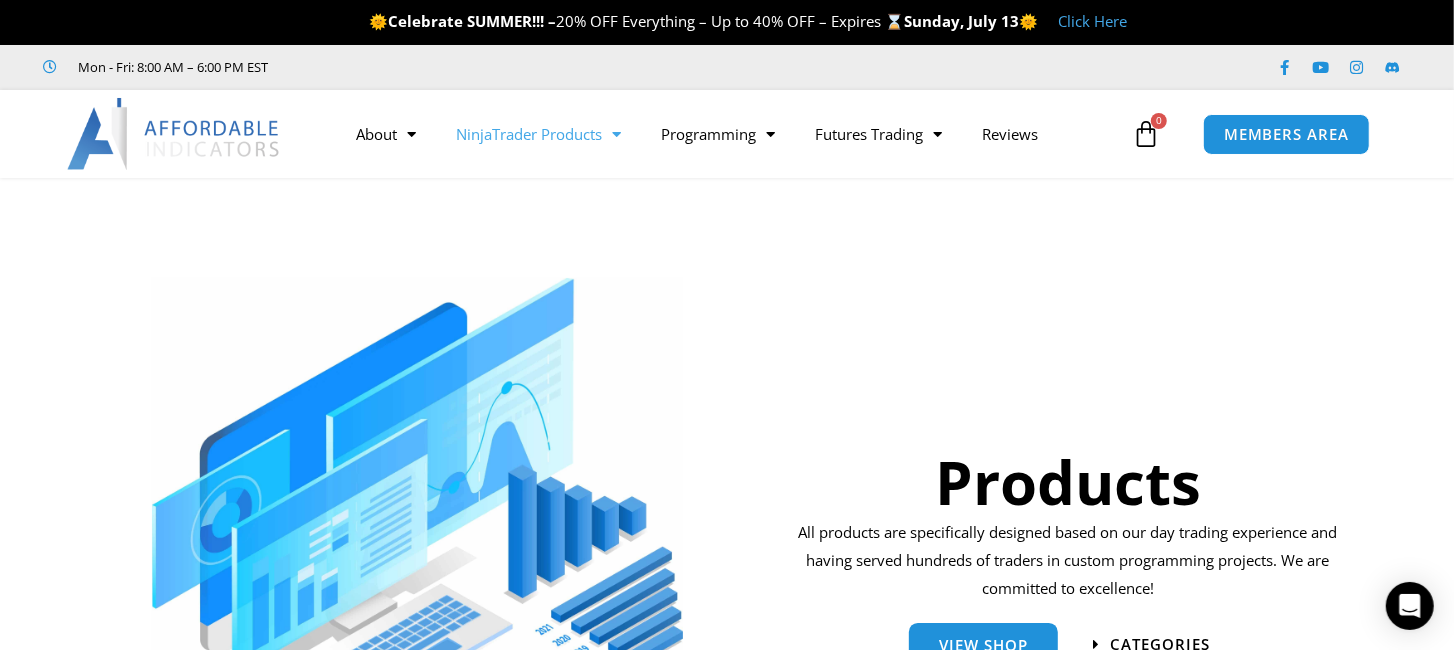 click on "All products are specifically designed based on our day trading experience and having served hundreds of traders in custom programming projects. We are committed to excellence!" at bounding box center [1067, 561] 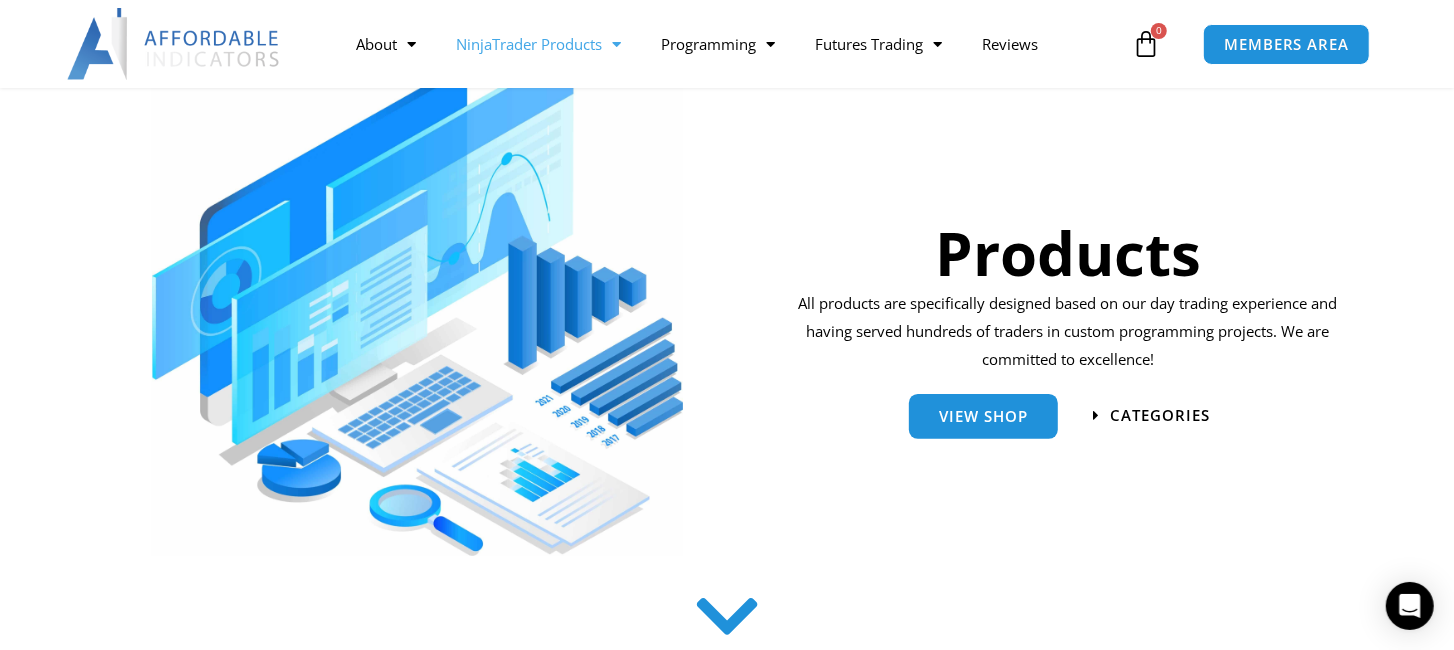 scroll, scrollTop: 0, scrollLeft: 0, axis: both 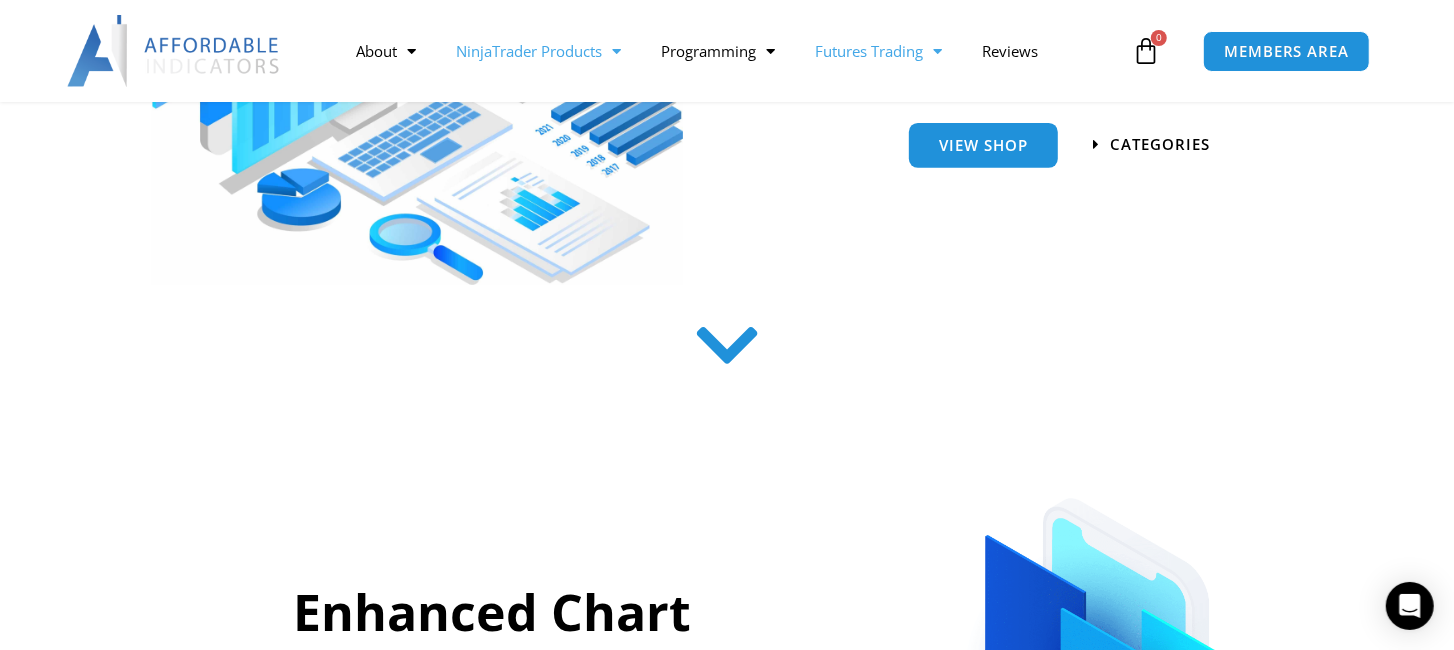 click 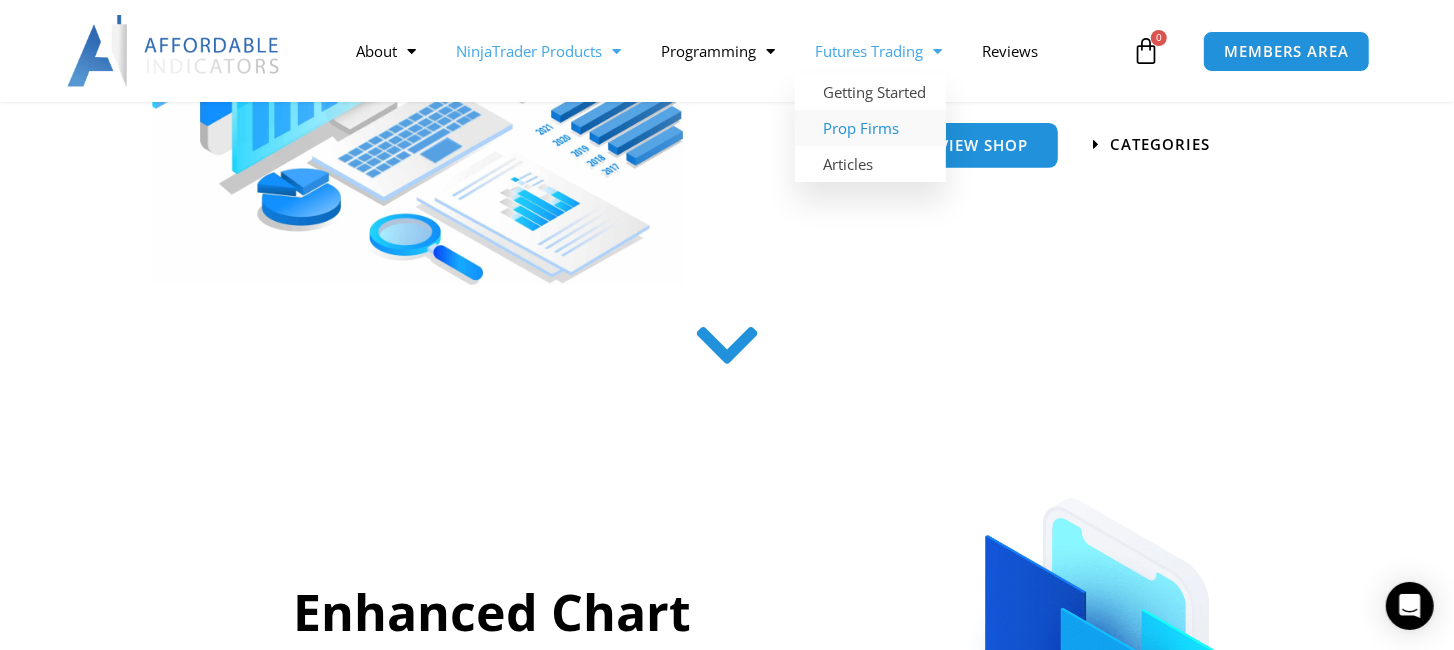click on "Prop Firms" 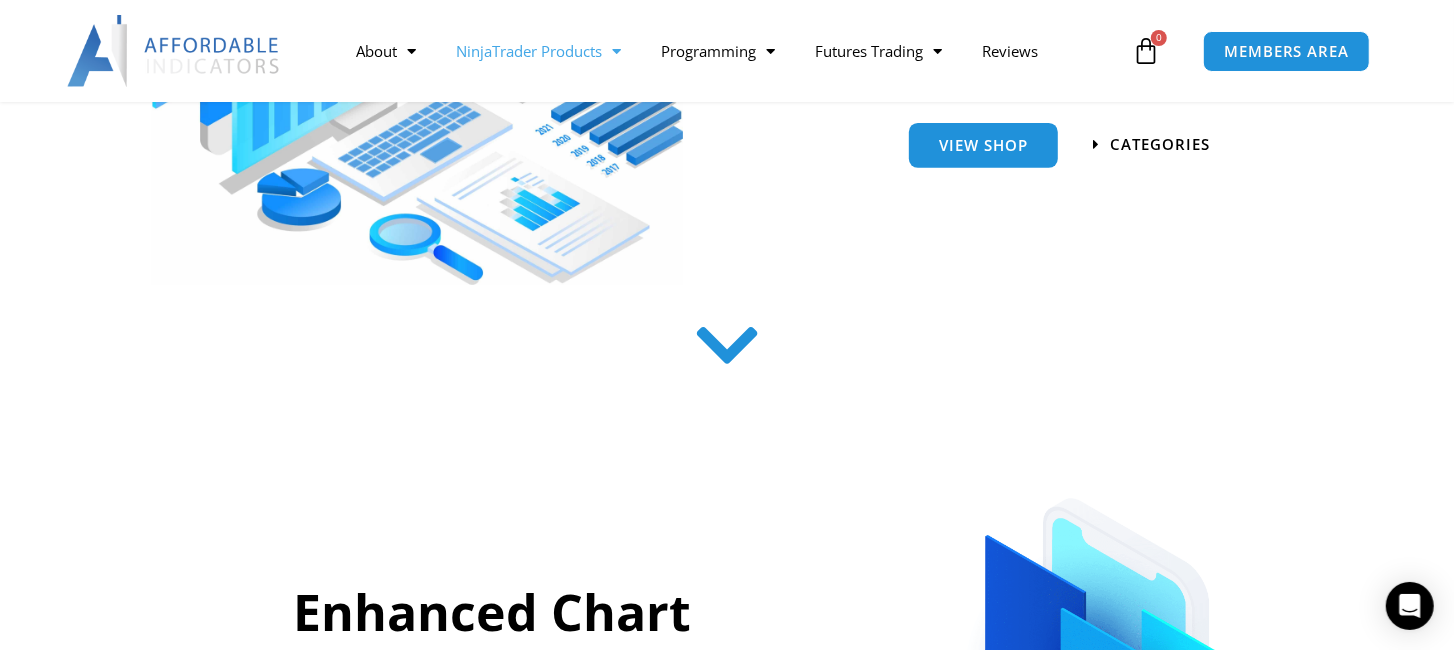 click at bounding box center [727, 360] 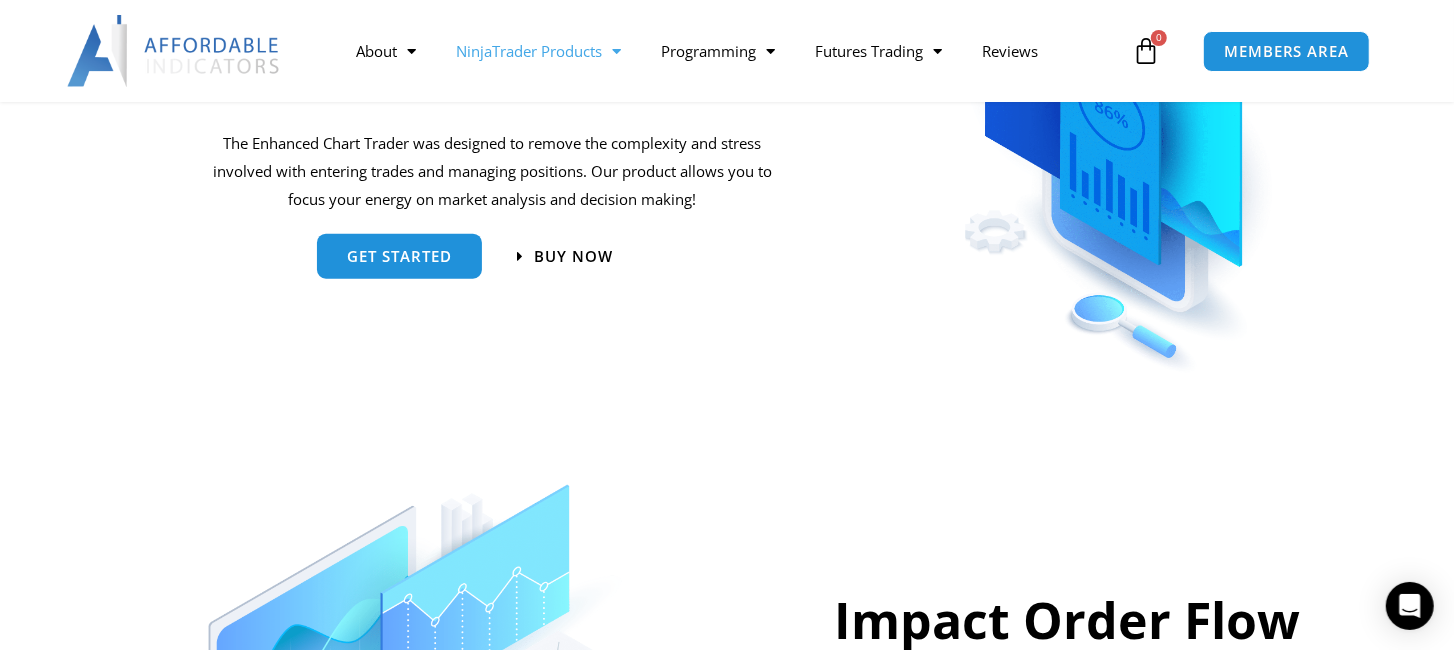 scroll, scrollTop: 1448, scrollLeft: 0, axis: vertical 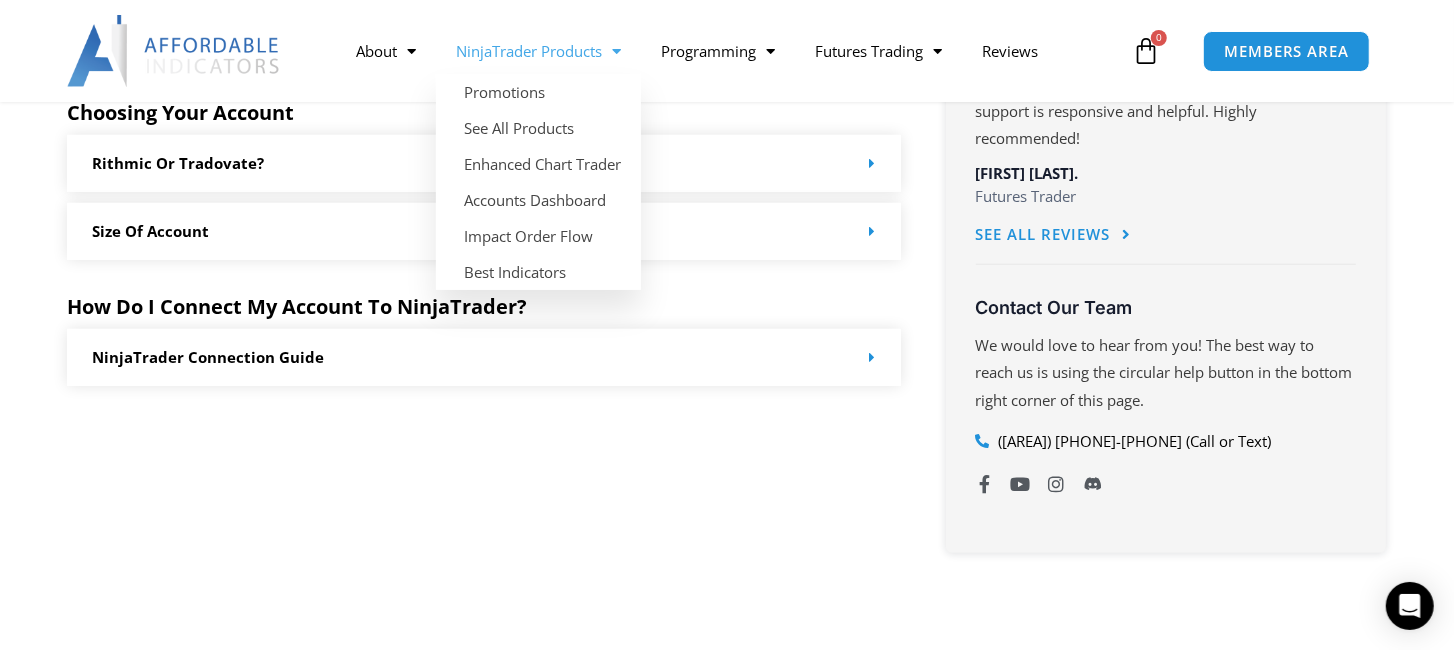 click on "NinjaTrader Products" 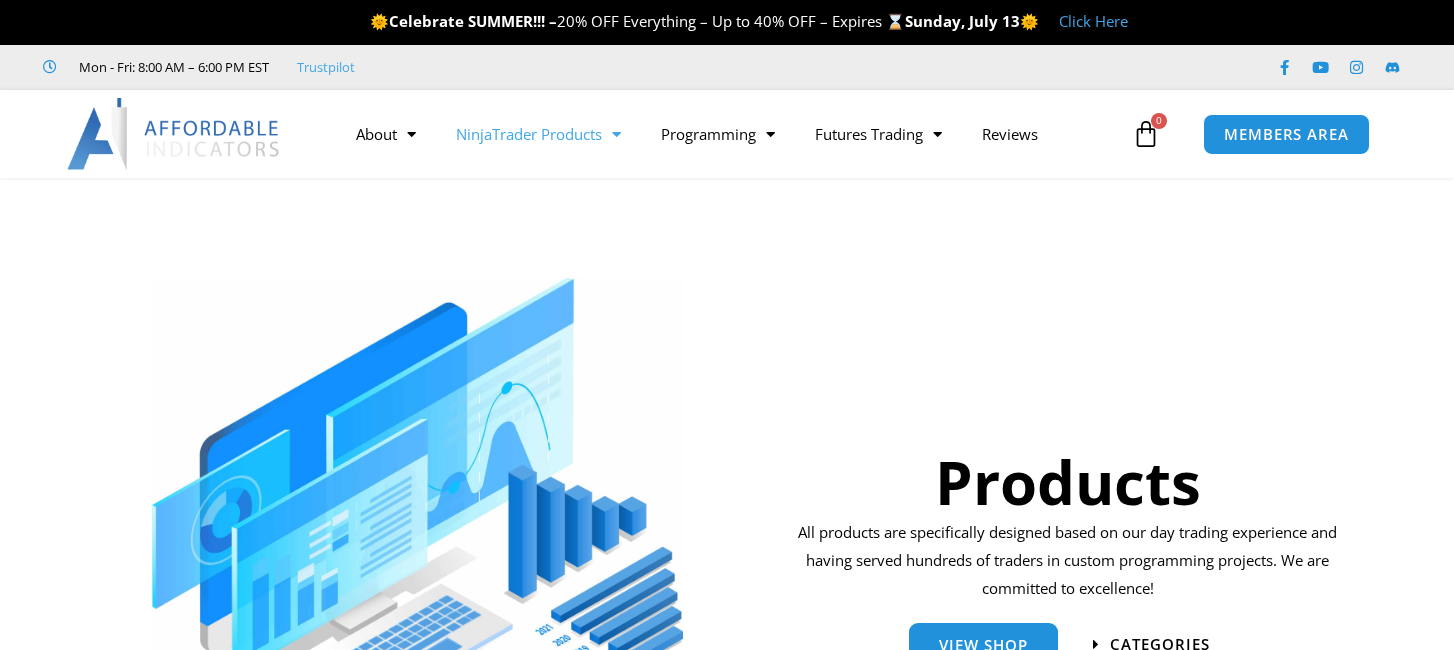scroll, scrollTop: 196, scrollLeft: 0, axis: vertical 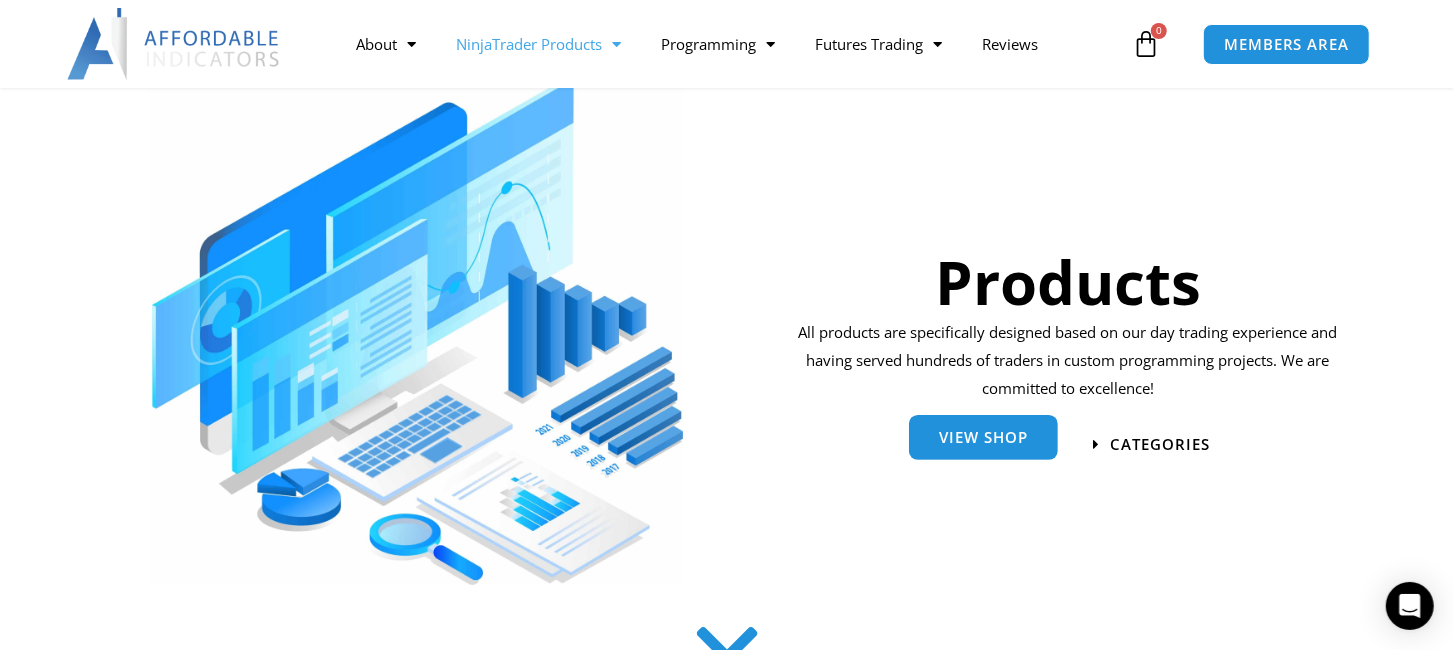 click on "View Shop" at bounding box center [983, 437] 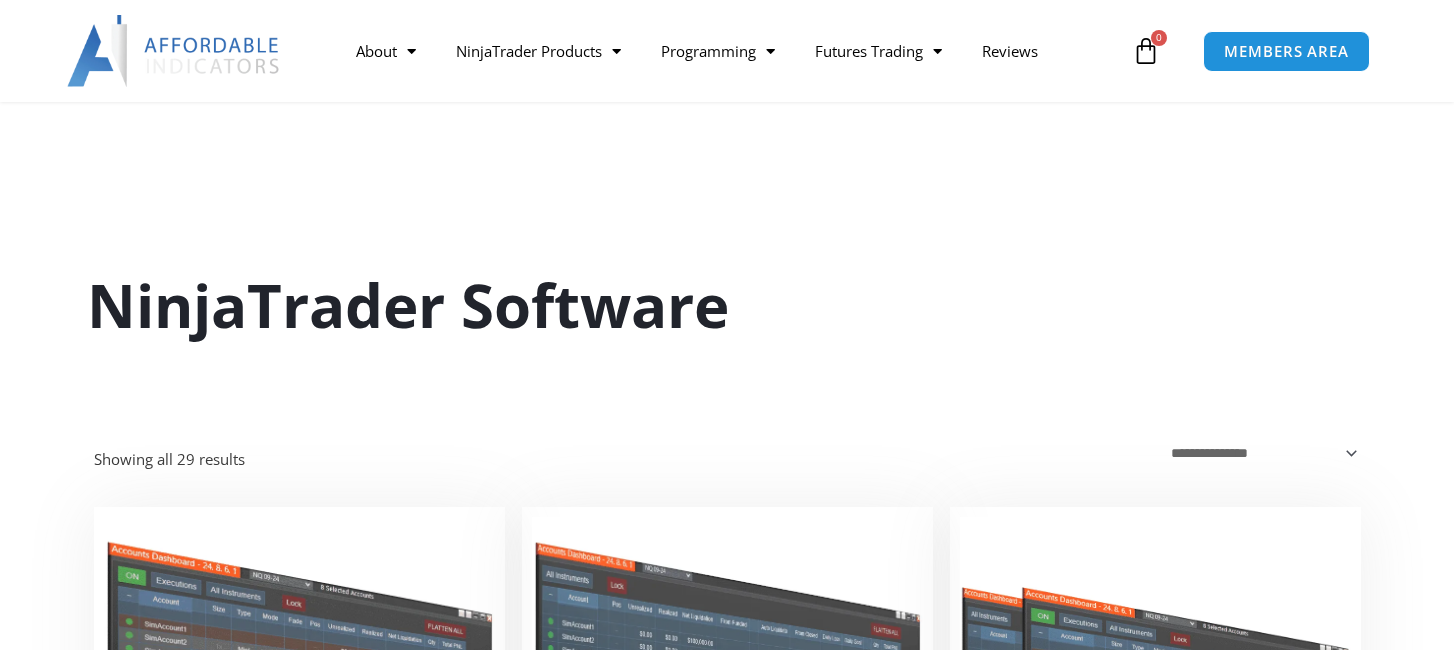 scroll, scrollTop: 400, scrollLeft: 0, axis: vertical 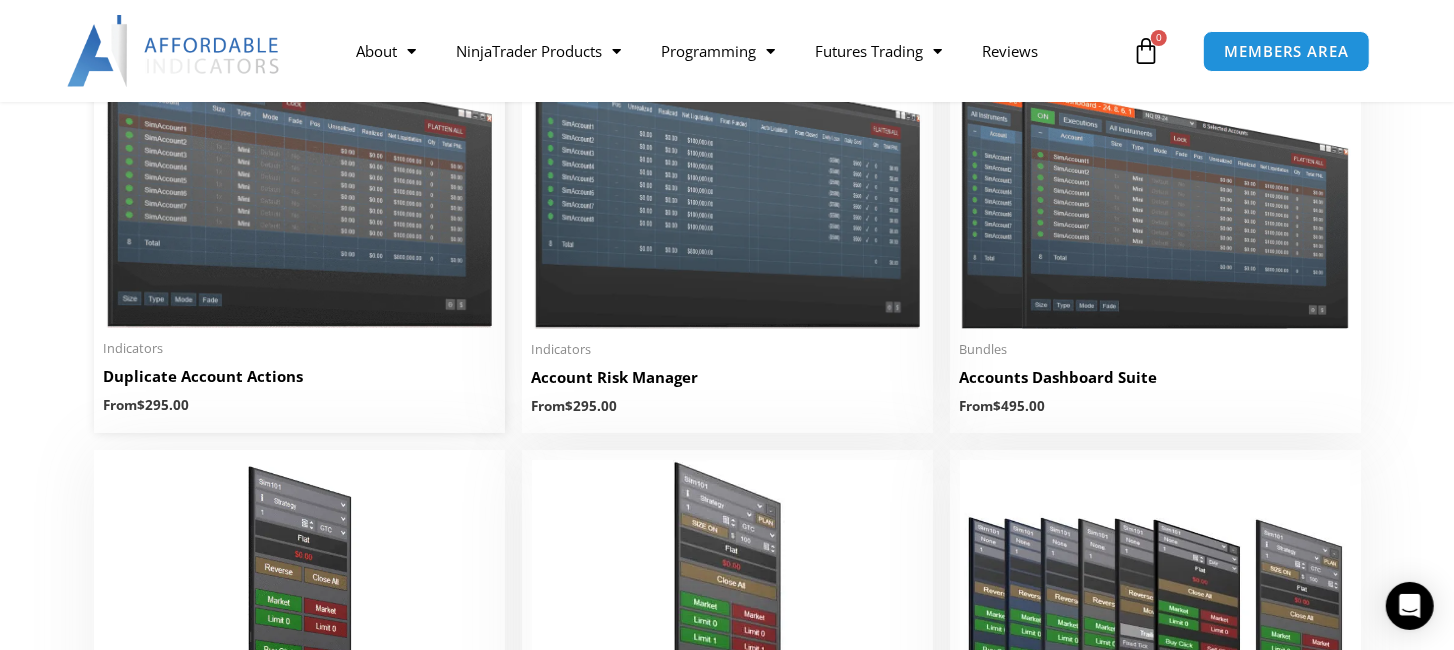 click on "Duplicate Account Actions" at bounding box center [299, 376] 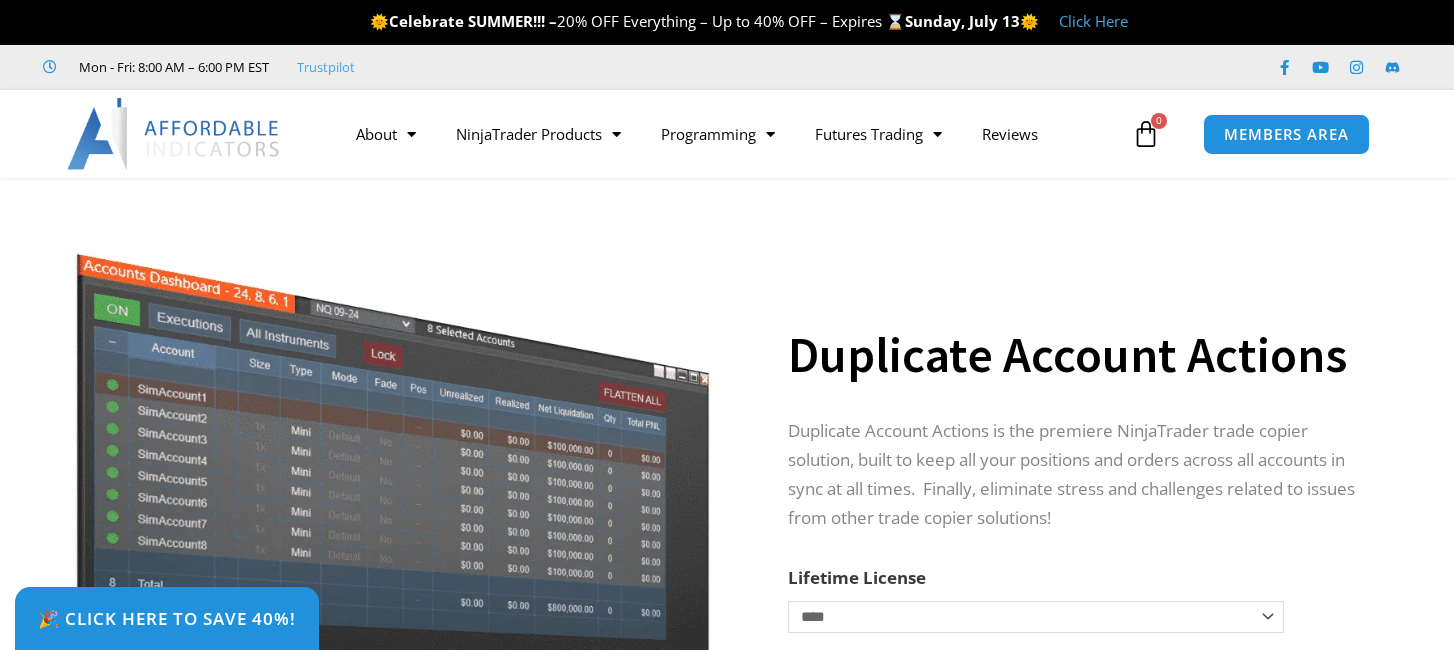 scroll, scrollTop: 0, scrollLeft: 0, axis: both 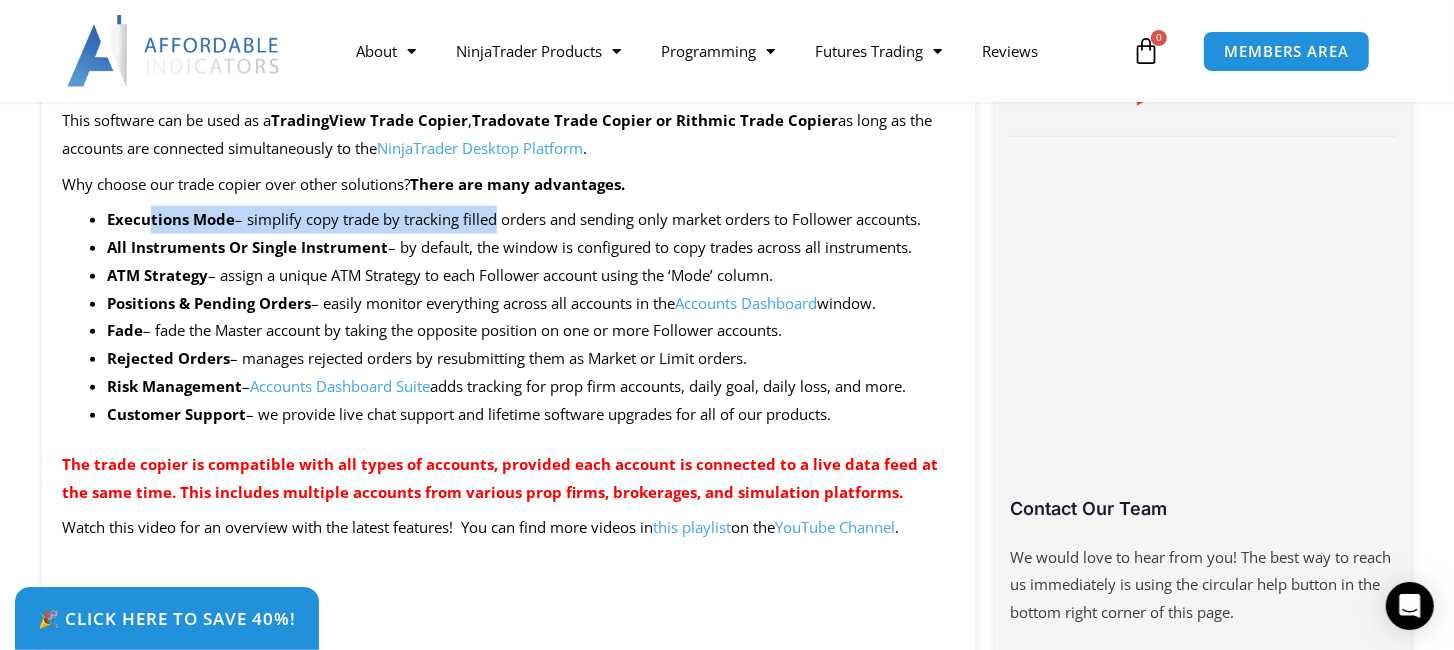 drag, startPoint x: 152, startPoint y: 222, endPoint x: 491, endPoint y: 216, distance: 339.0531 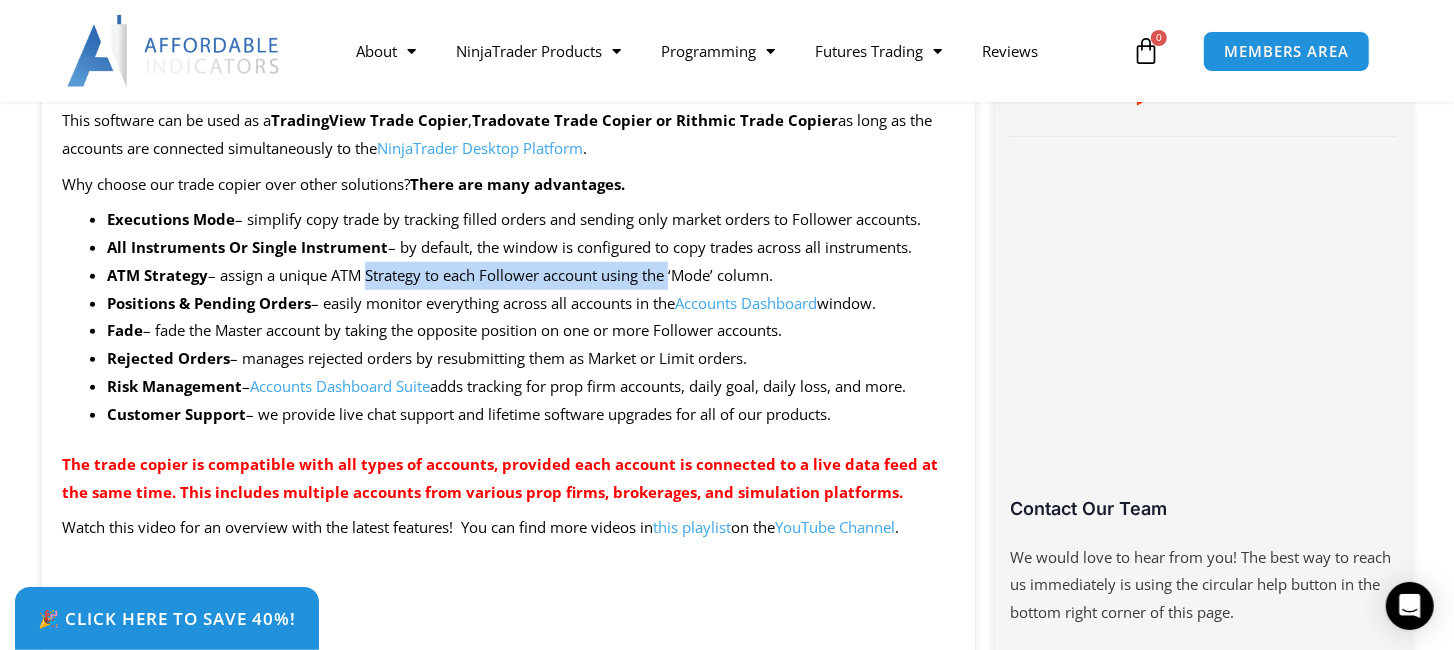 drag, startPoint x: 360, startPoint y: 285, endPoint x: 670, endPoint y: 271, distance: 310.31598 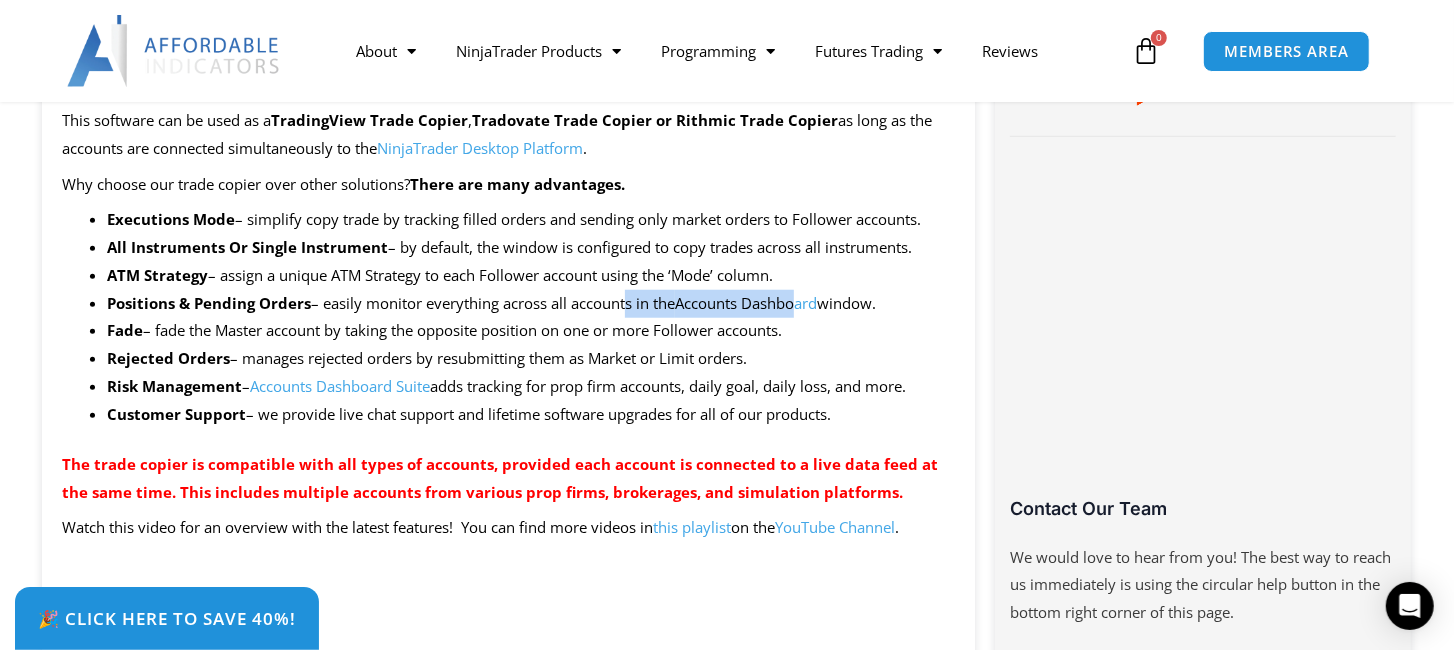 drag, startPoint x: 670, startPoint y: 271, endPoint x: 804, endPoint y: 309, distance: 139.28389 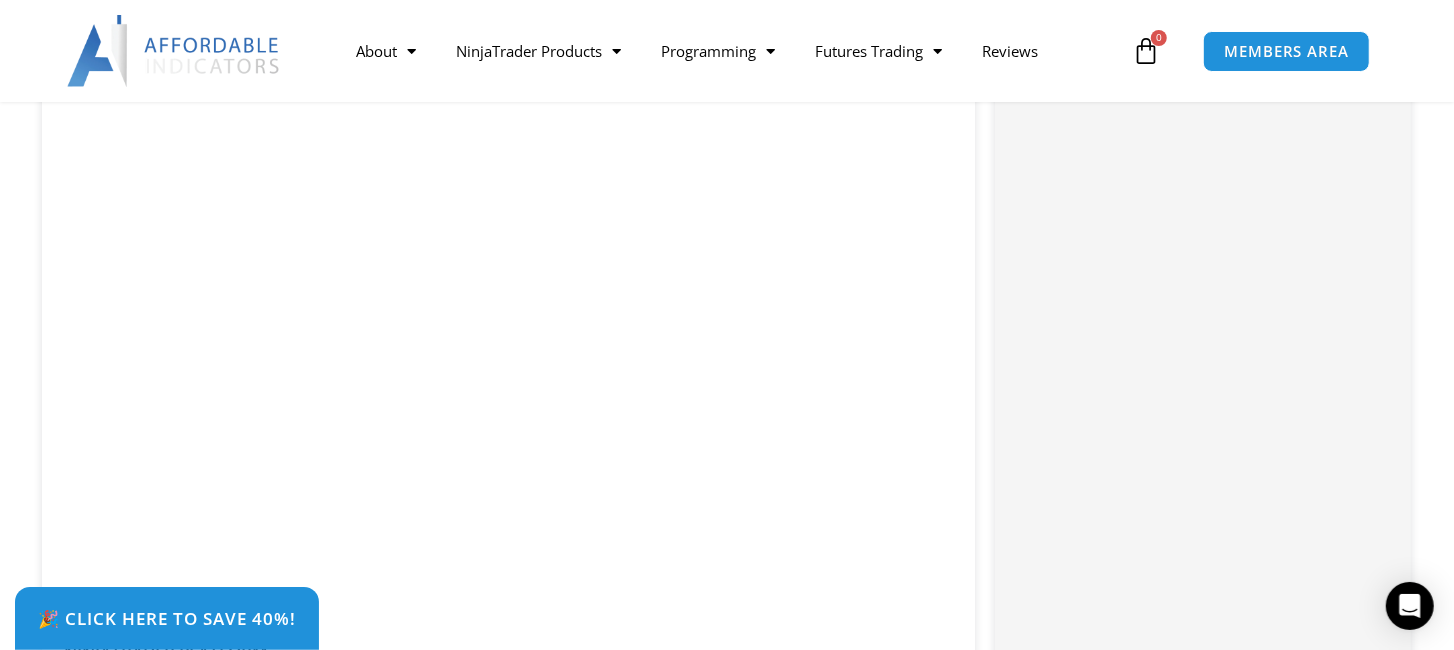 scroll, scrollTop: 4100, scrollLeft: 0, axis: vertical 